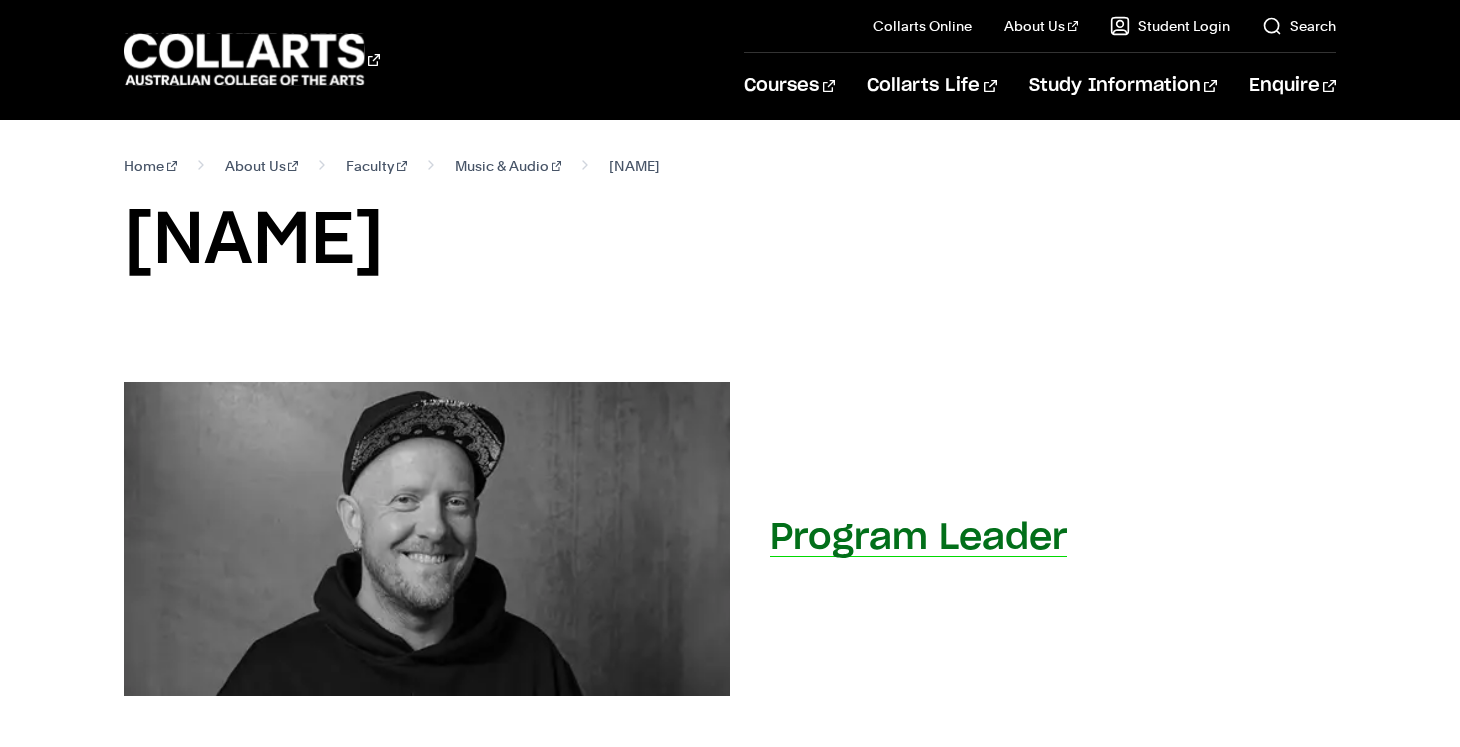 scroll, scrollTop: 0, scrollLeft: 0, axis: both 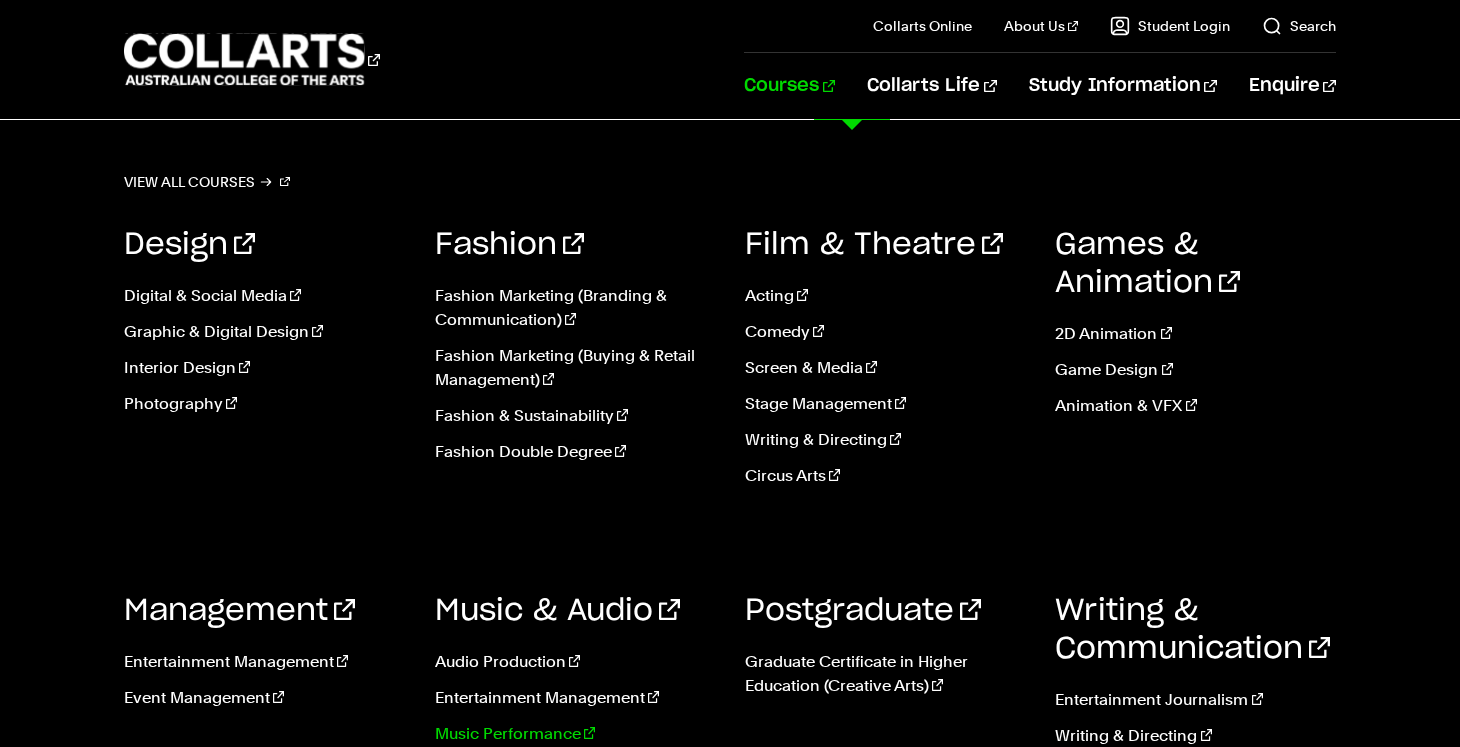 click on "Music Performance" at bounding box center [575, 734] 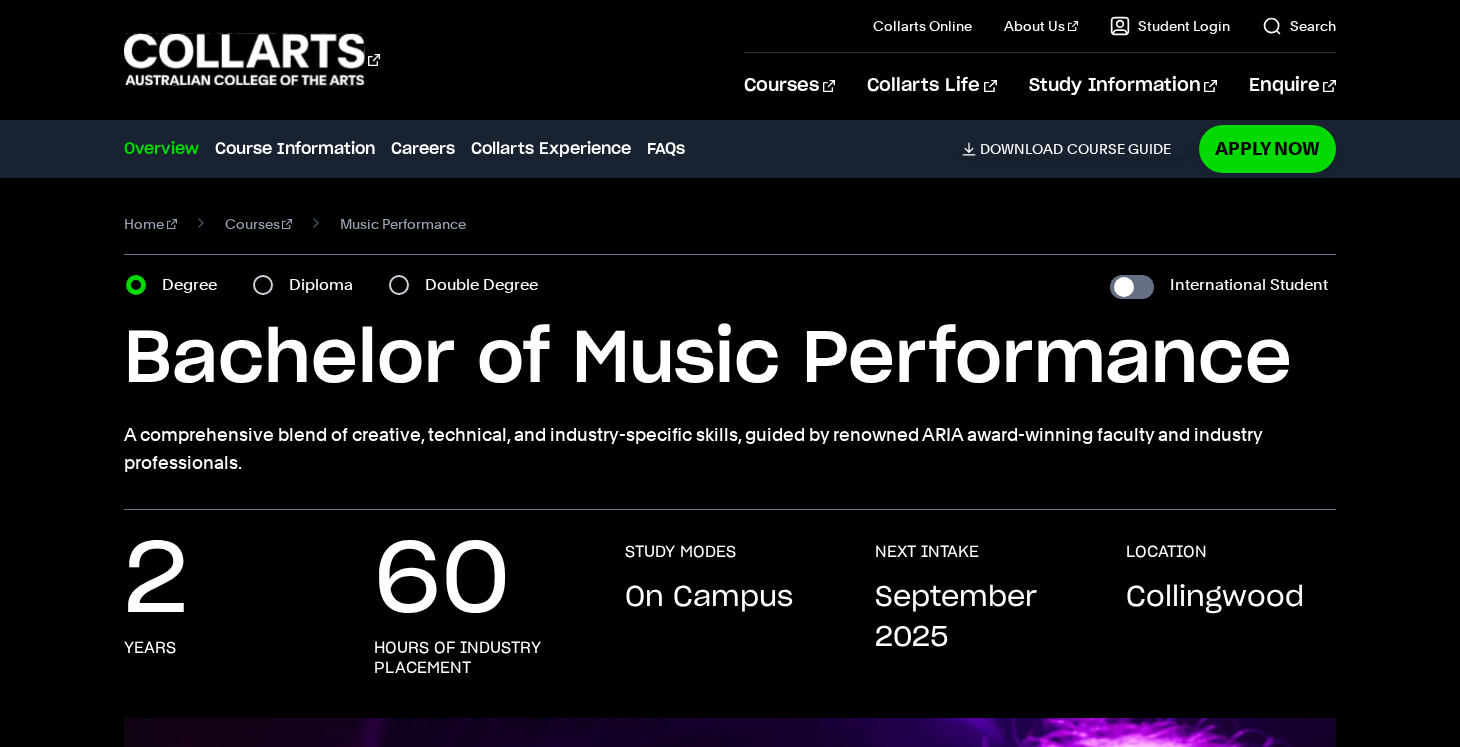scroll, scrollTop: 0, scrollLeft: 0, axis: both 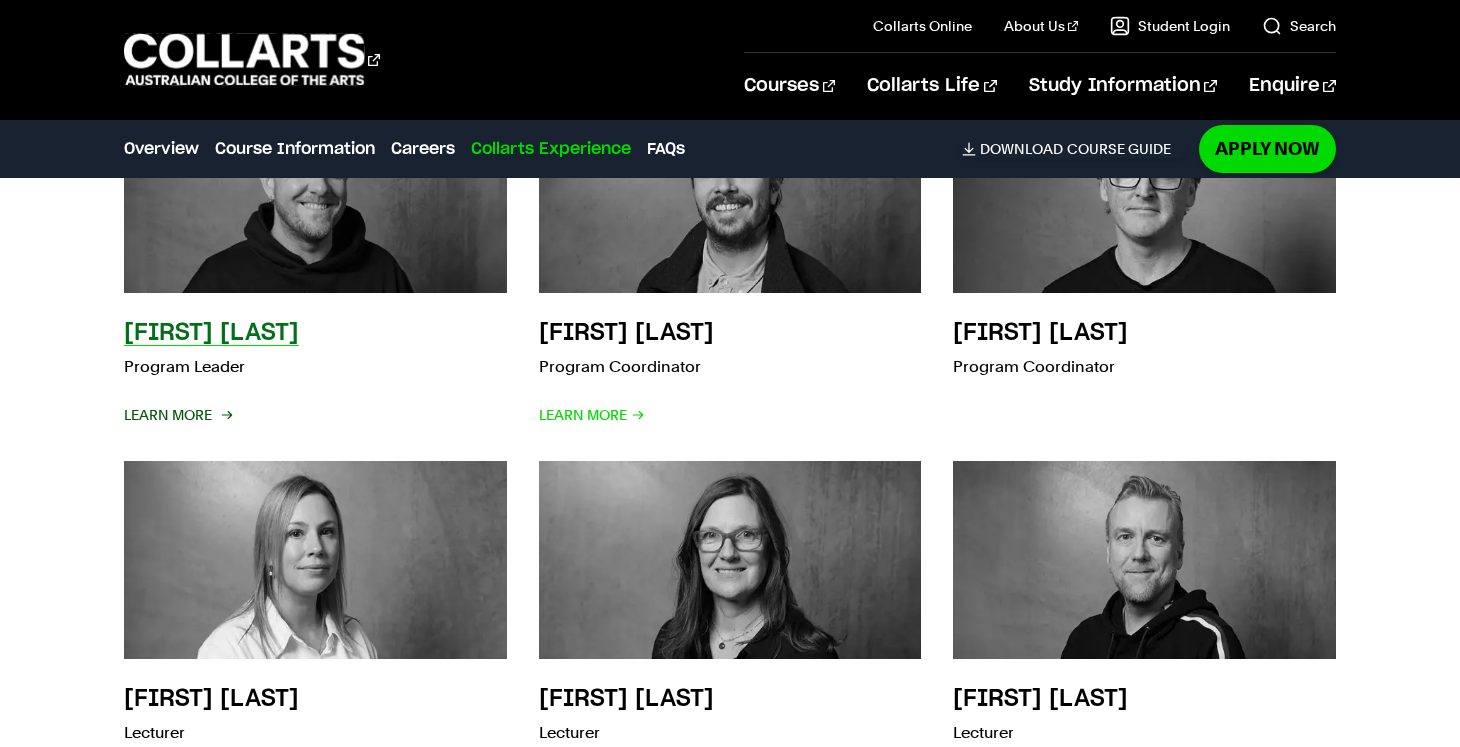 click on "Learn More" at bounding box center (177, 415) 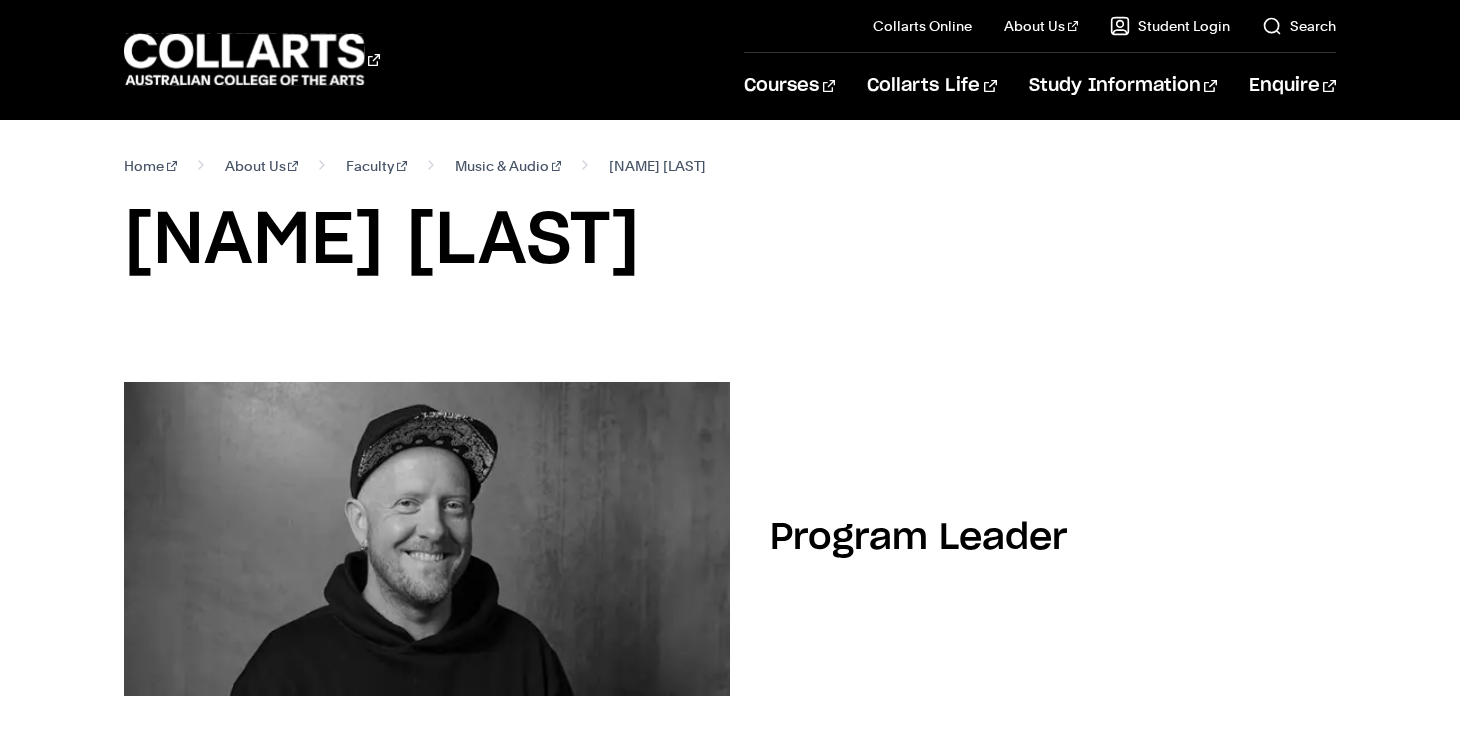 scroll, scrollTop: 0, scrollLeft: 0, axis: both 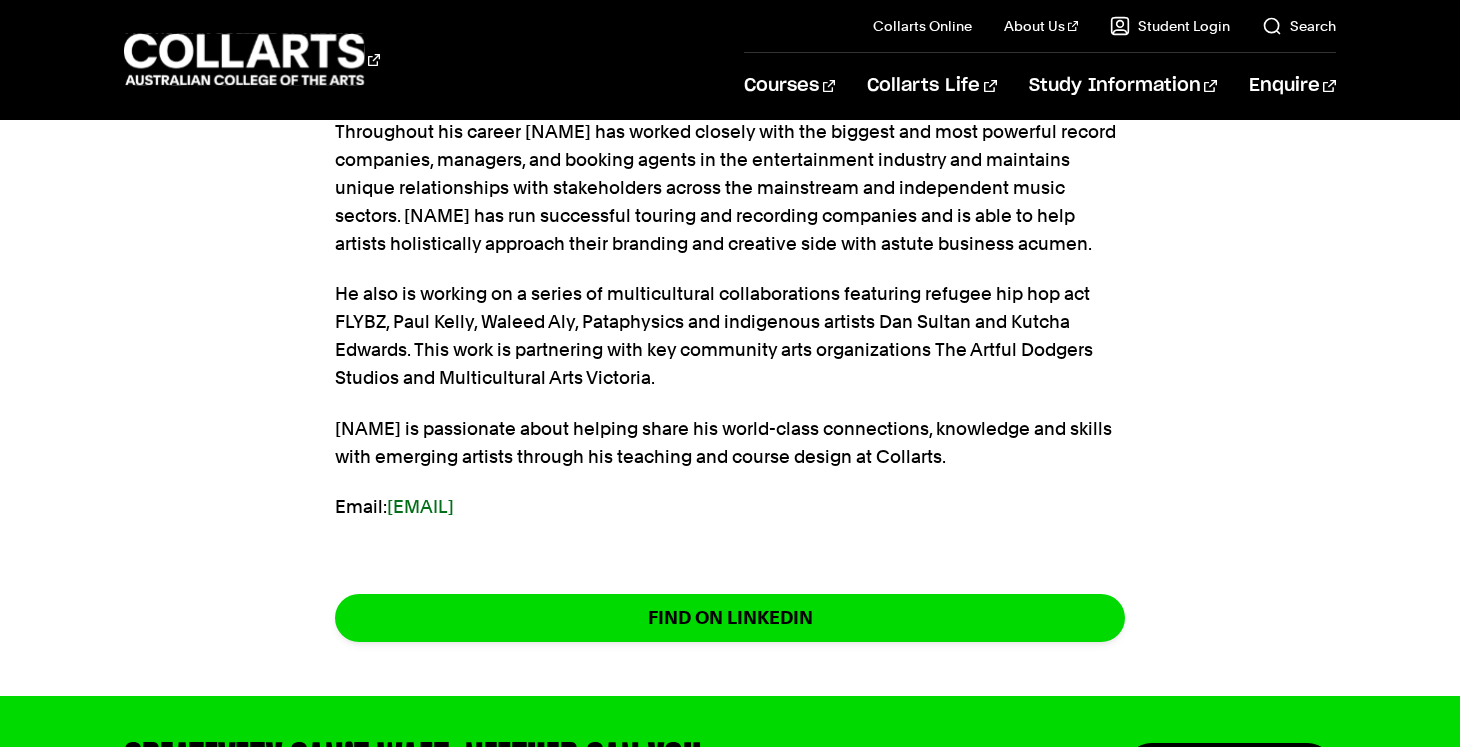 click on "Email:  jhooper@collarts.edu.au" at bounding box center [730, 507] 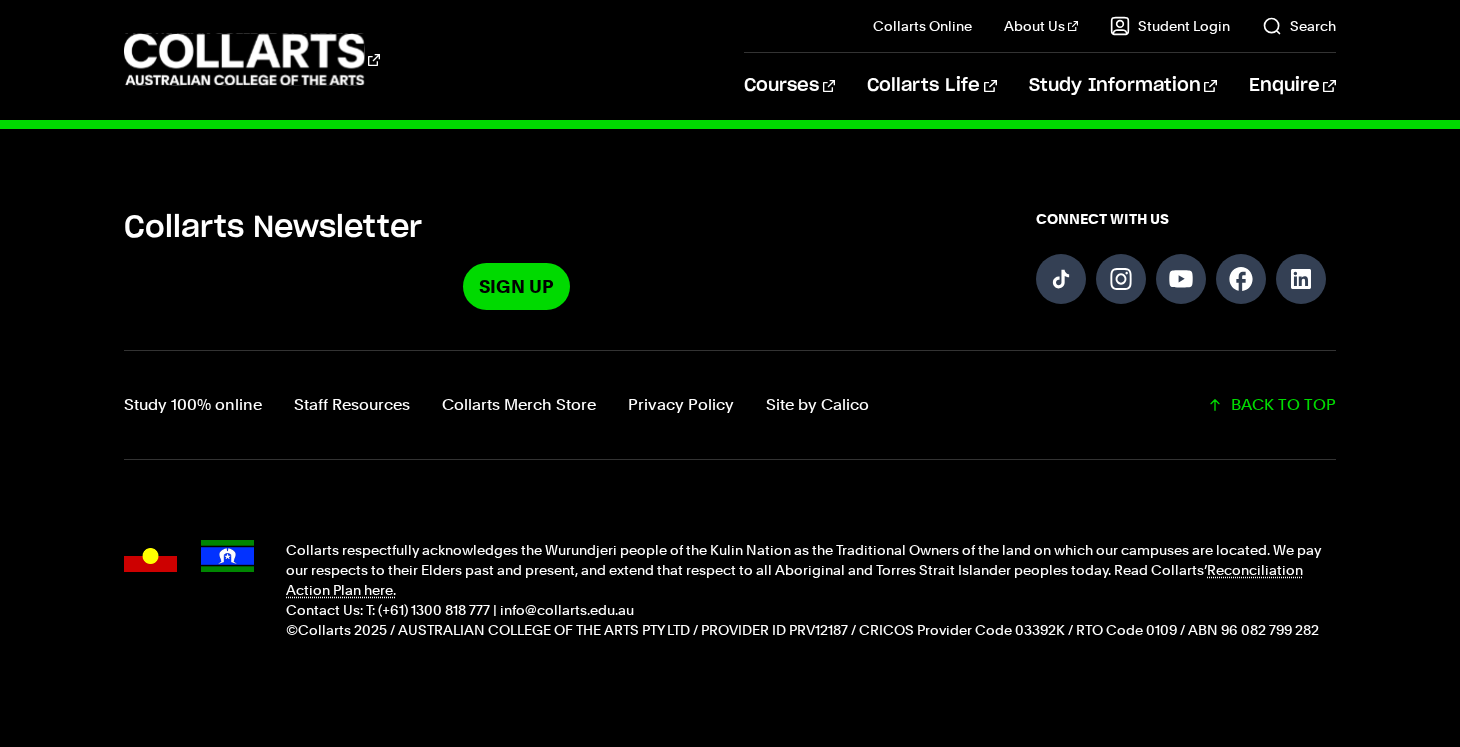 scroll, scrollTop: 1897, scrollLeft: 0, axis: vertical 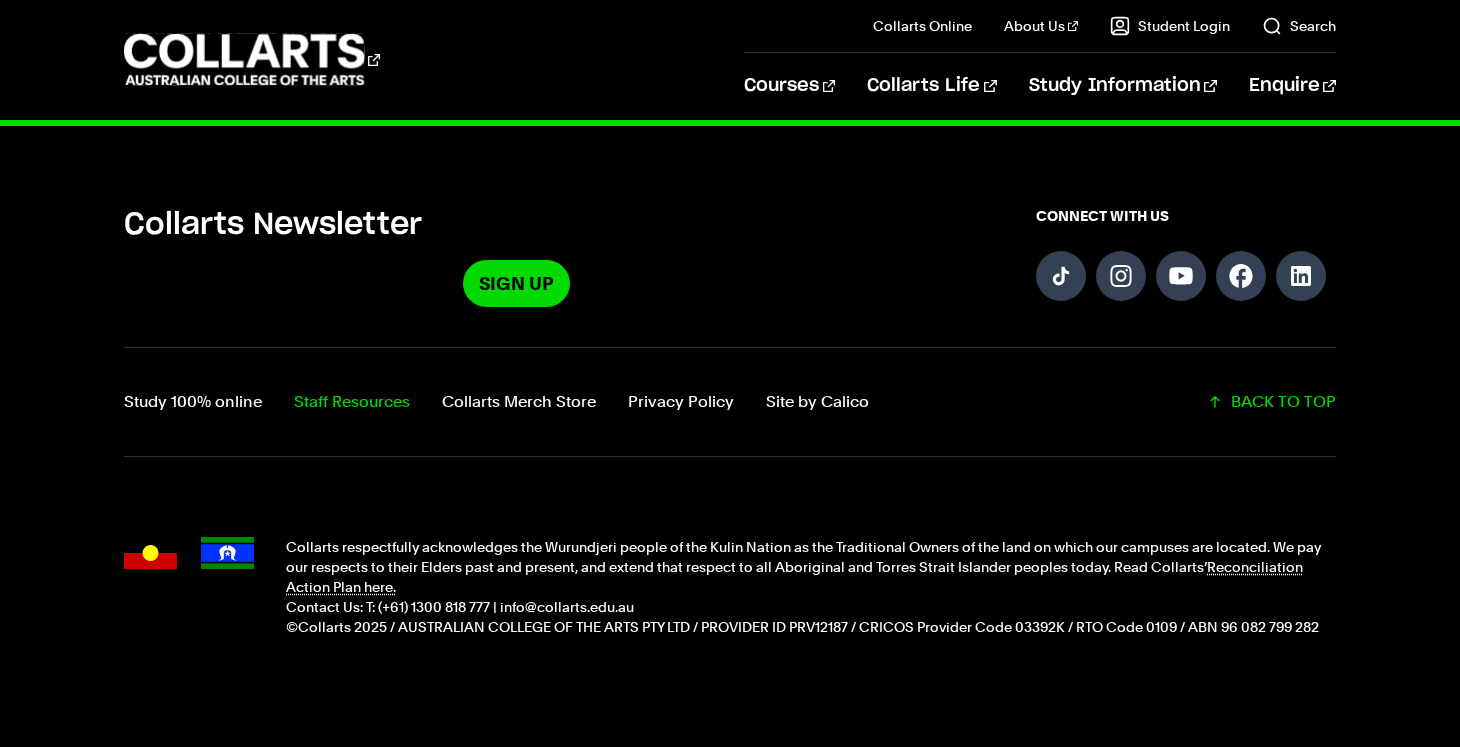 click on "Staff Resources" at bounding box center (352, 402) 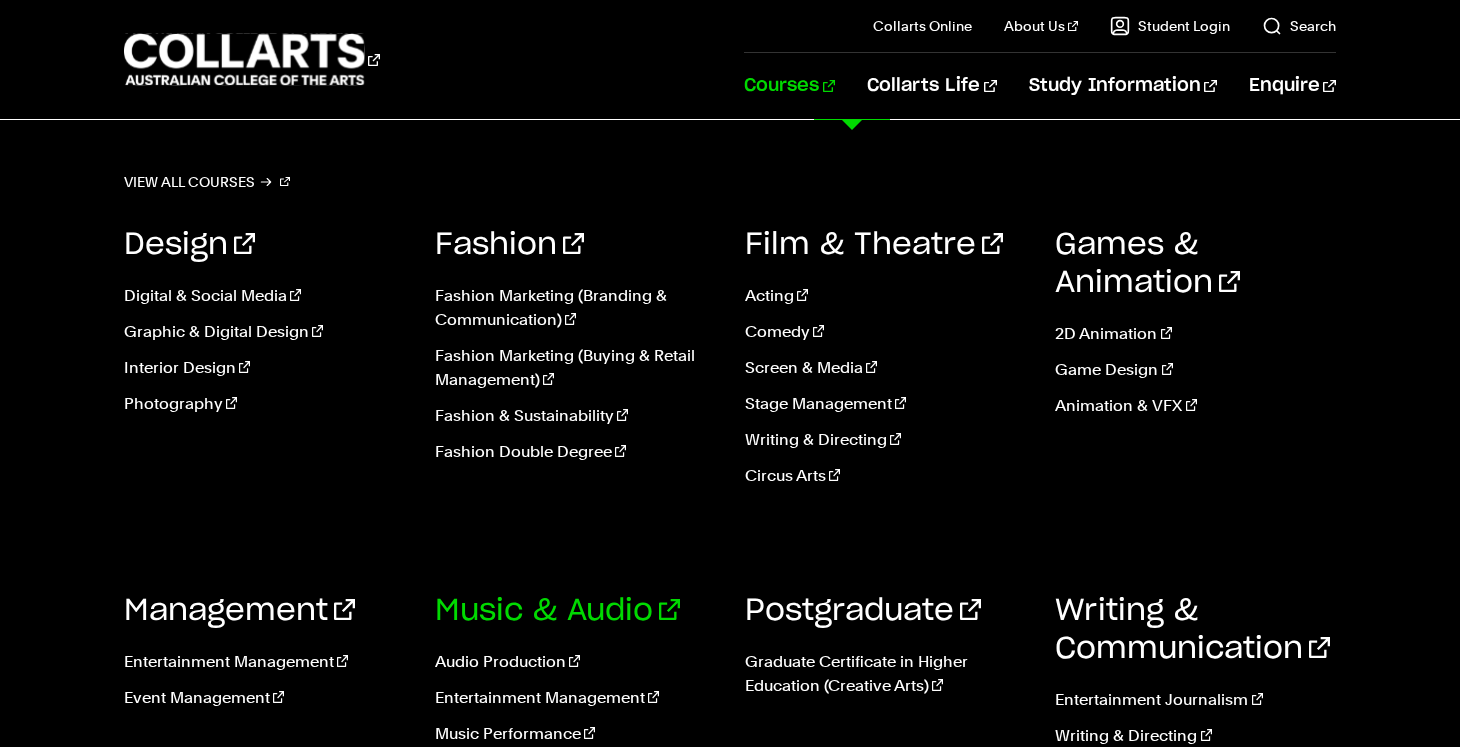 scroll, scrollTop: 319, scrollLeft: 0, axis: vertical 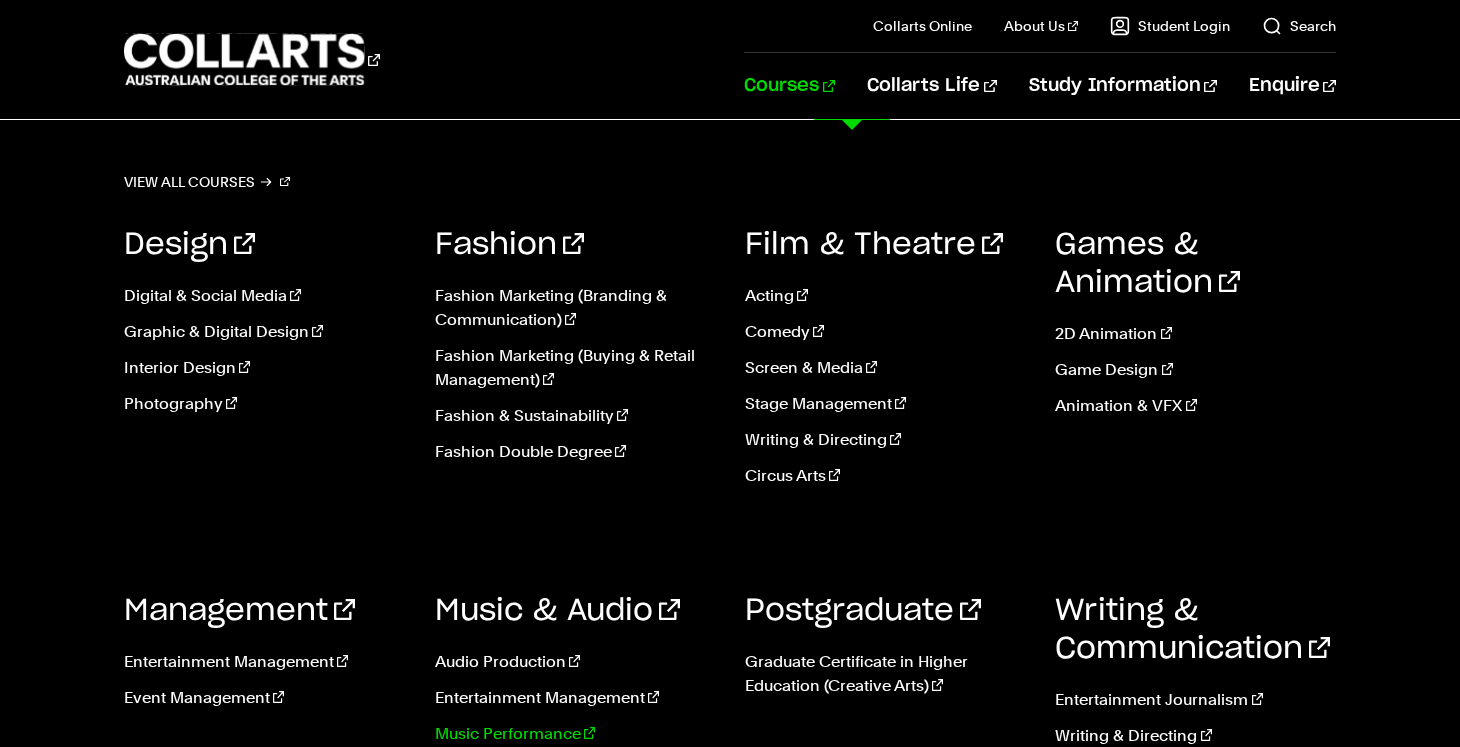click on "Music Performance" at bounding box center [575, 734] 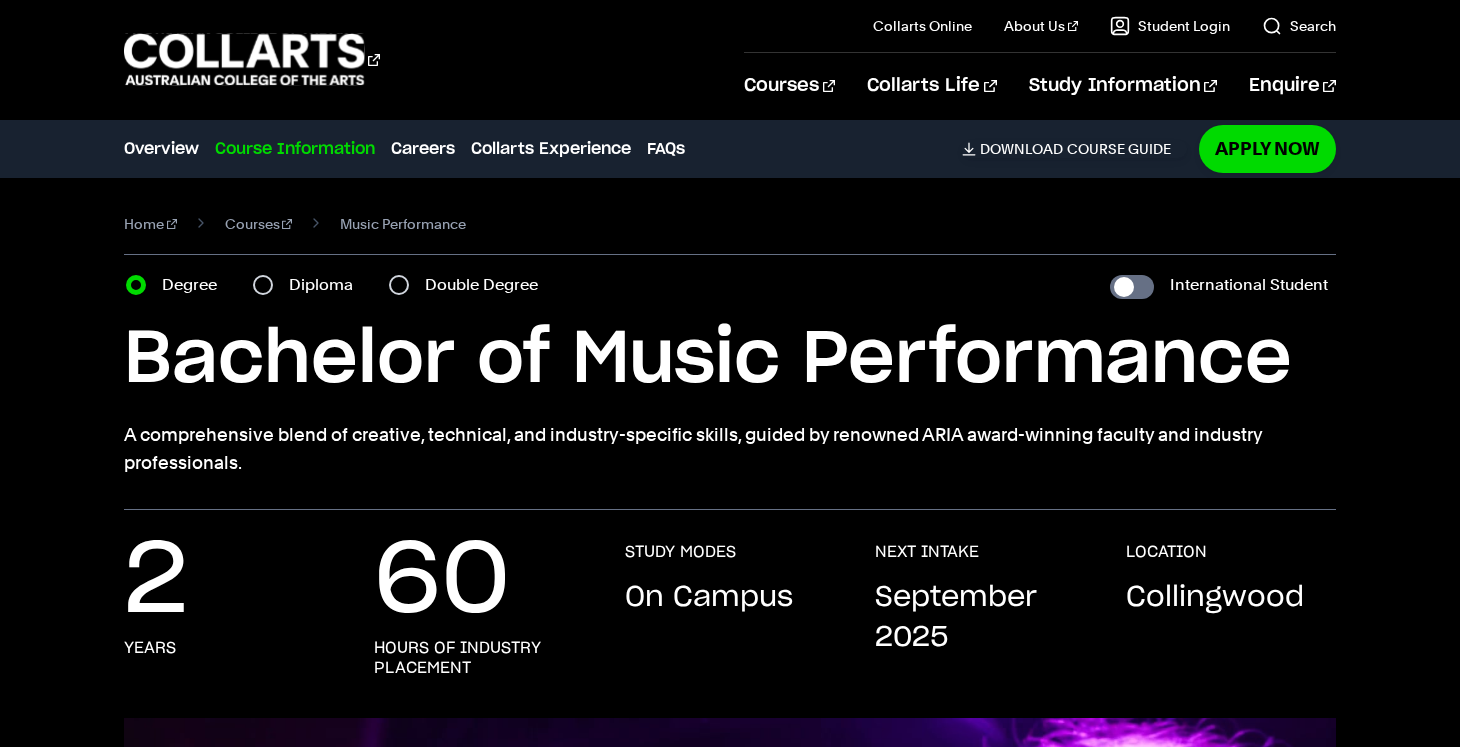 scroll, scrollTop: 2240, scrollLeft: 0, axis: vertical 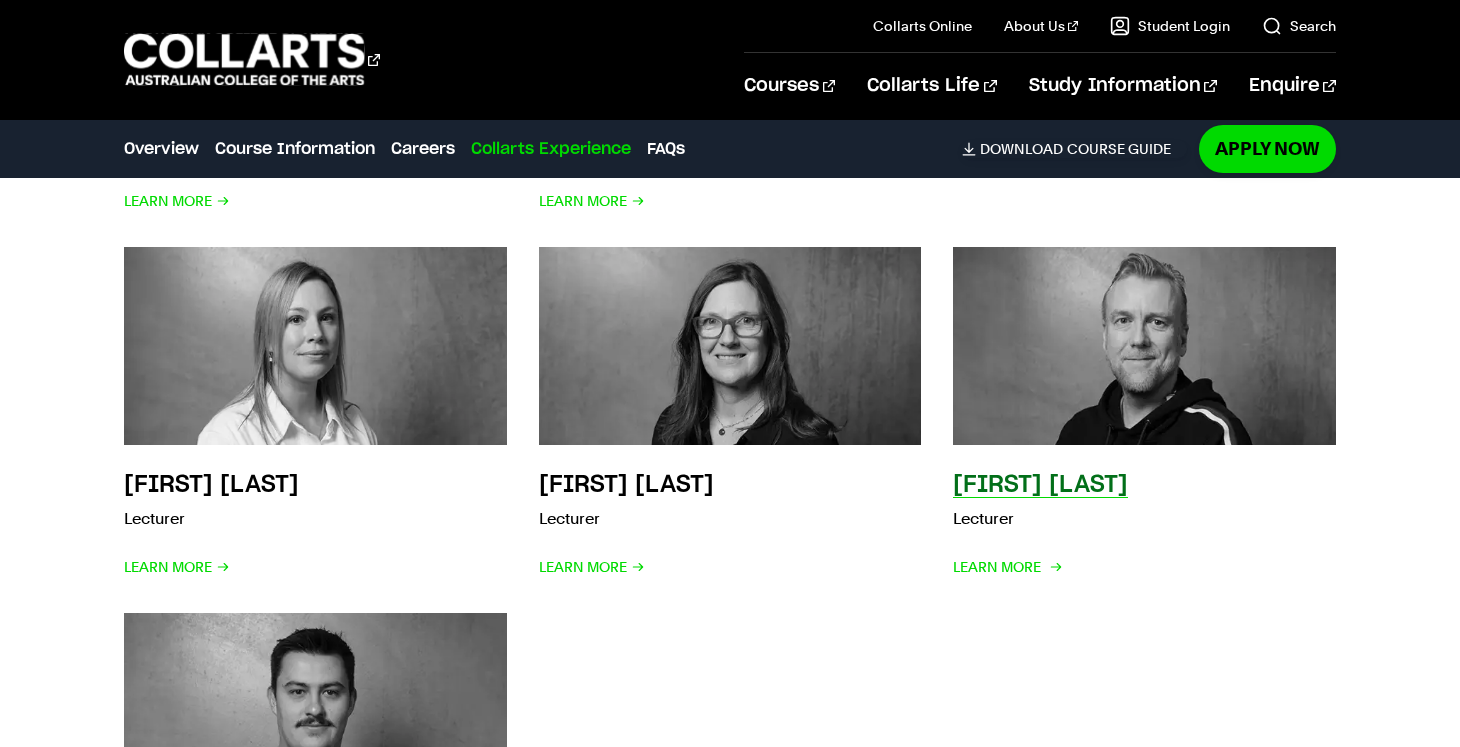 click on "Tim Henry" at bounding box center (1040, 485) 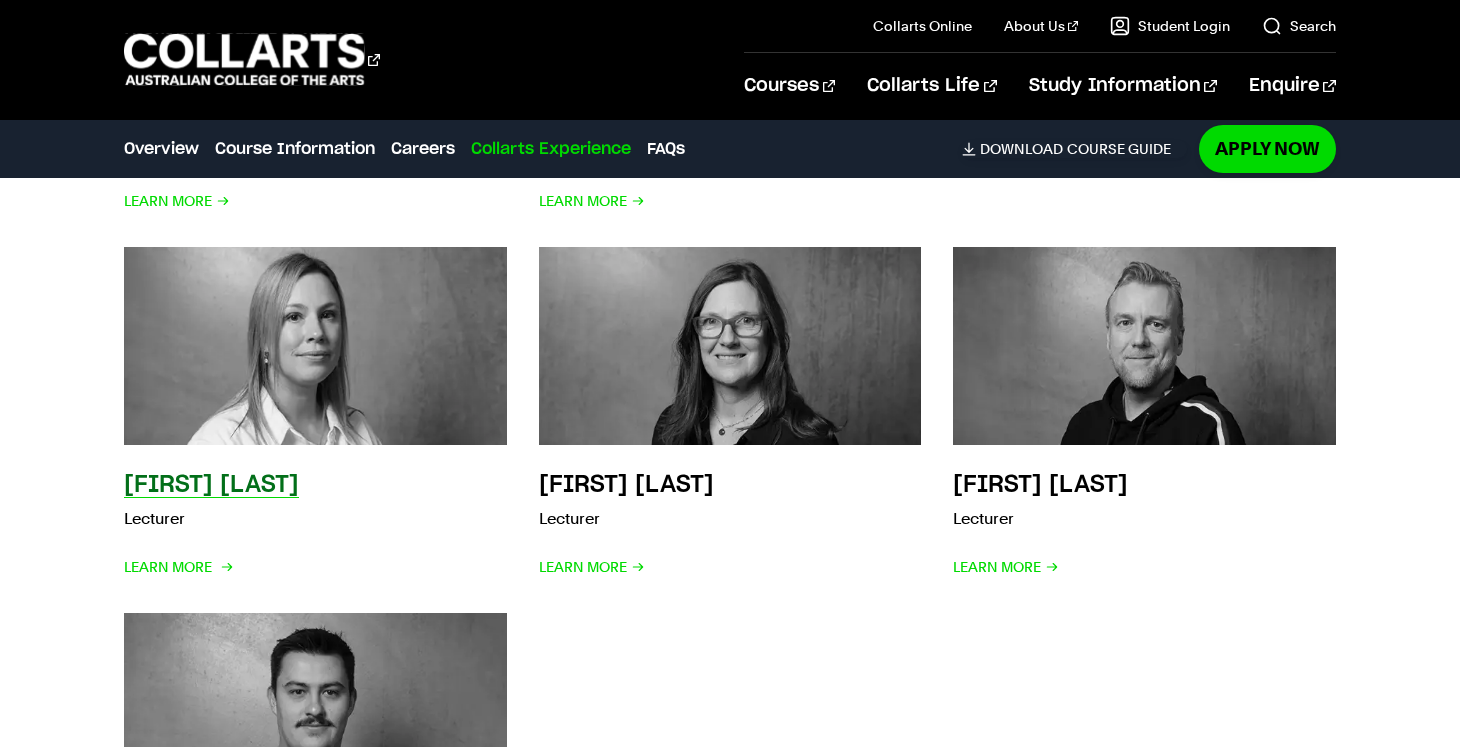 click on "Savannah Blount" at bounding box center (211, 485) 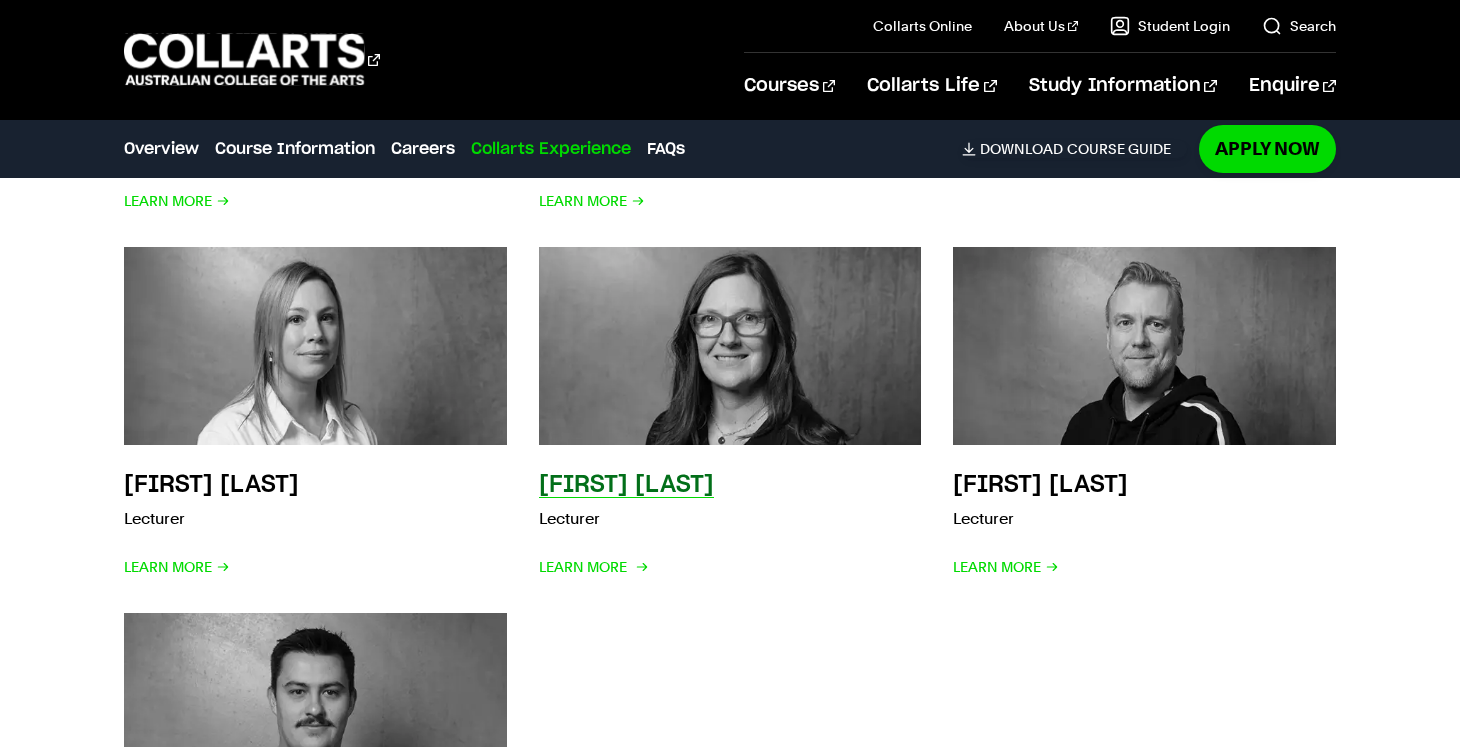 click on "Rebecca Hart" at bounding box center [626, 485] 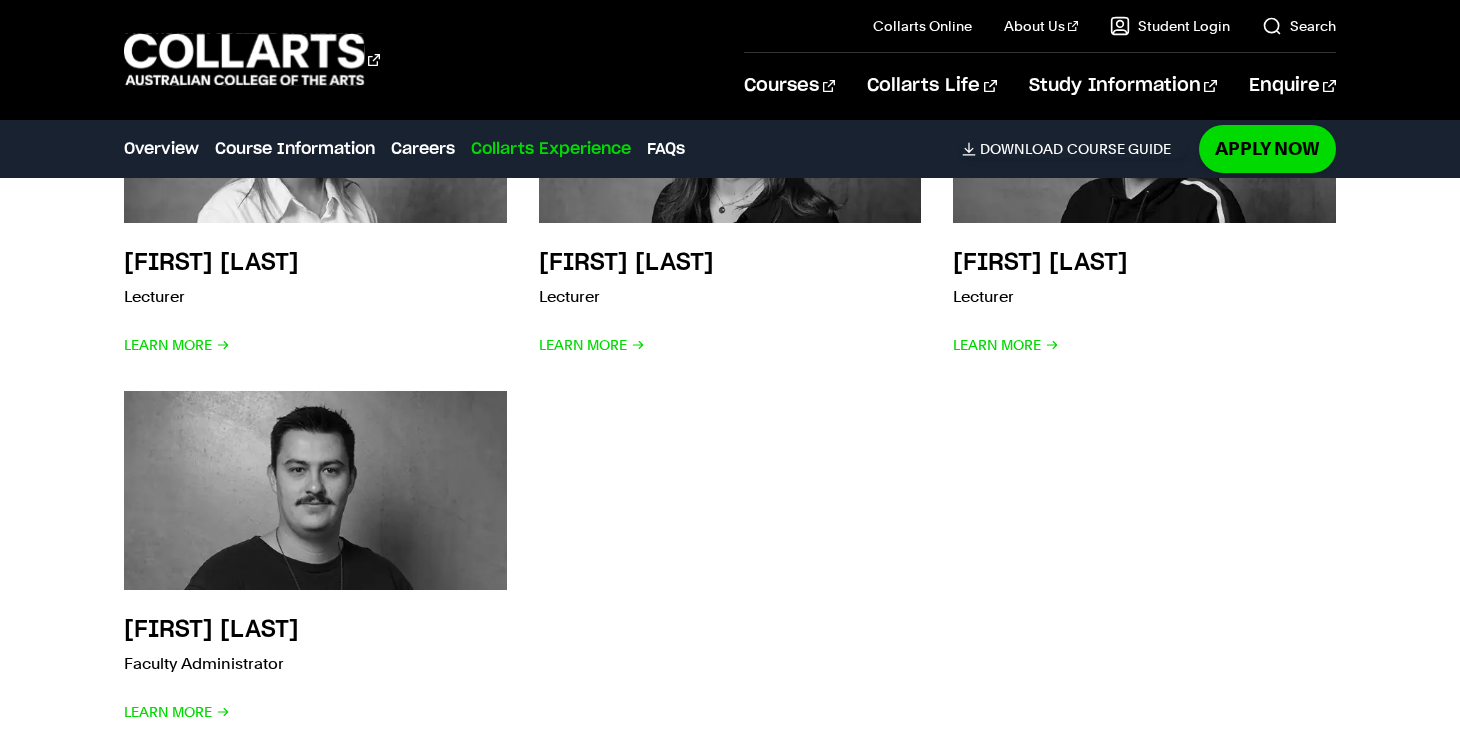 scroll, scrollTop: 5697, scrollLeft: 0, axis: vertical 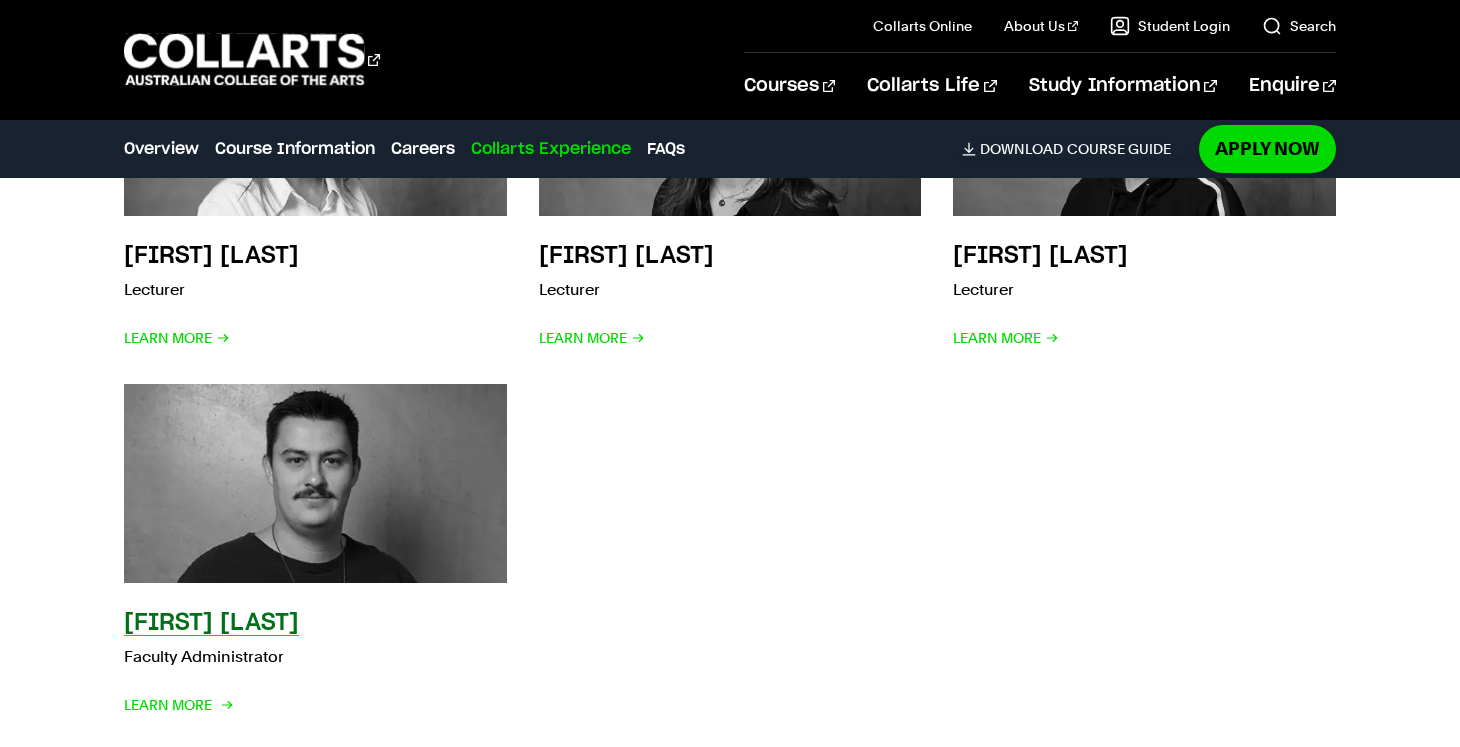 click on "Jack Wieseler" at bounding box center [211, 623] 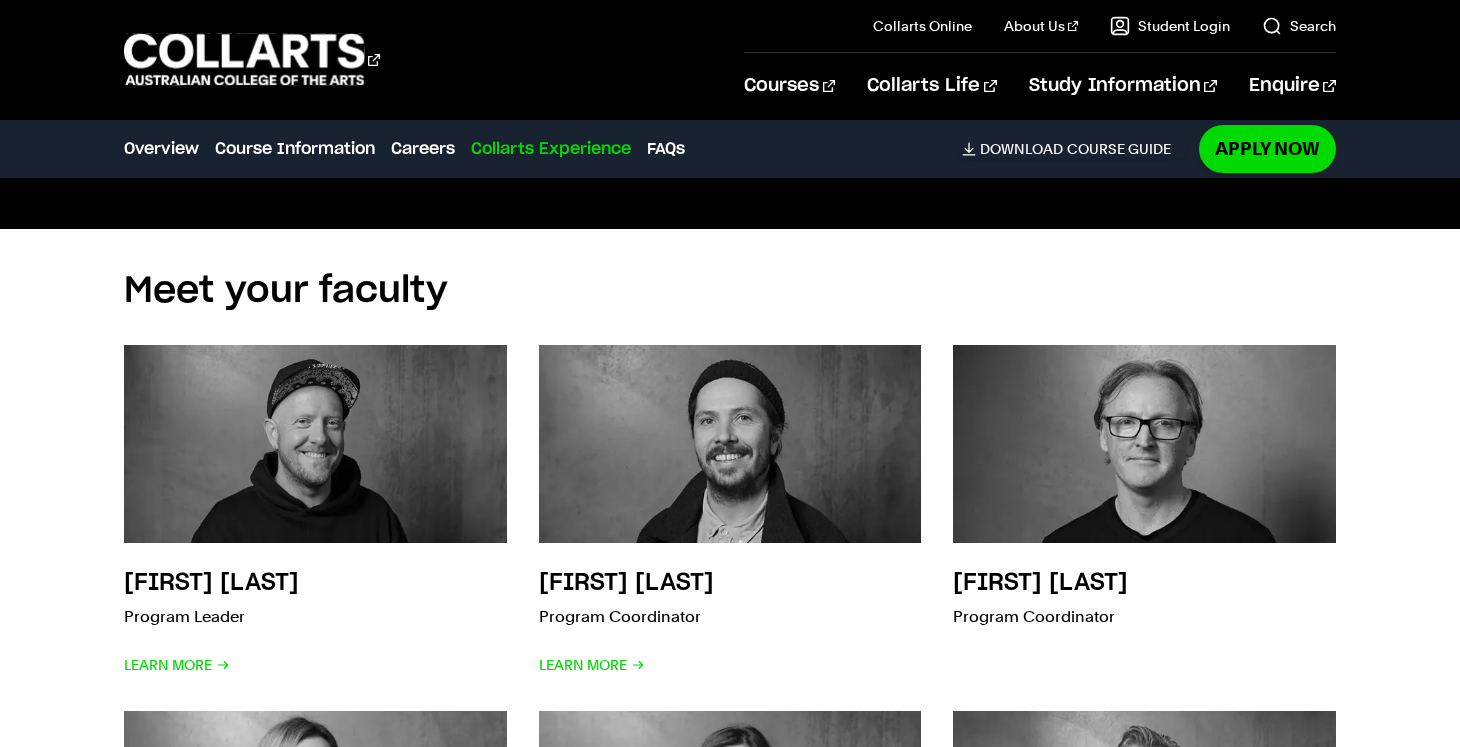 scroll, scrollTop: 5008, scrollLeft: 0, axis: vertical 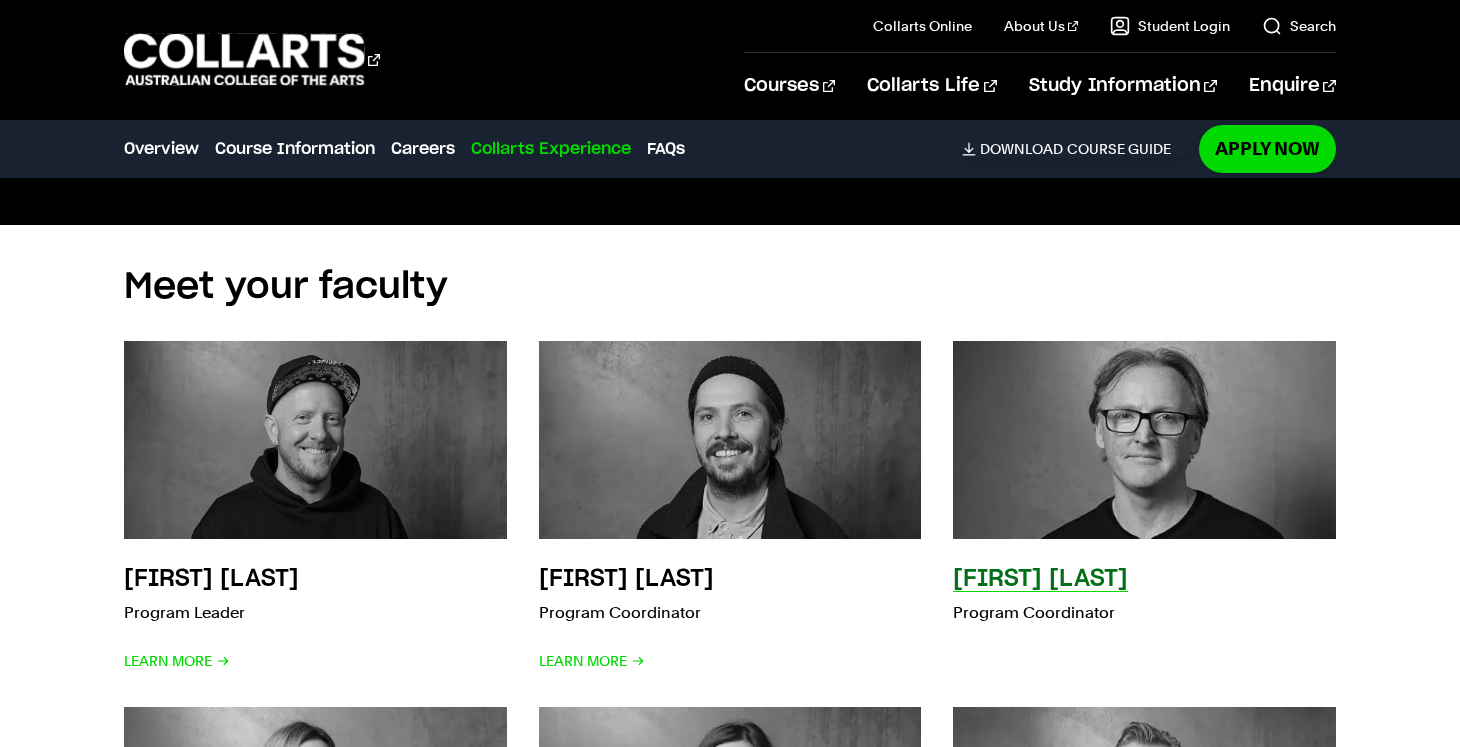 click on "Elliott Folvig" at bounding box center (1040, 579) 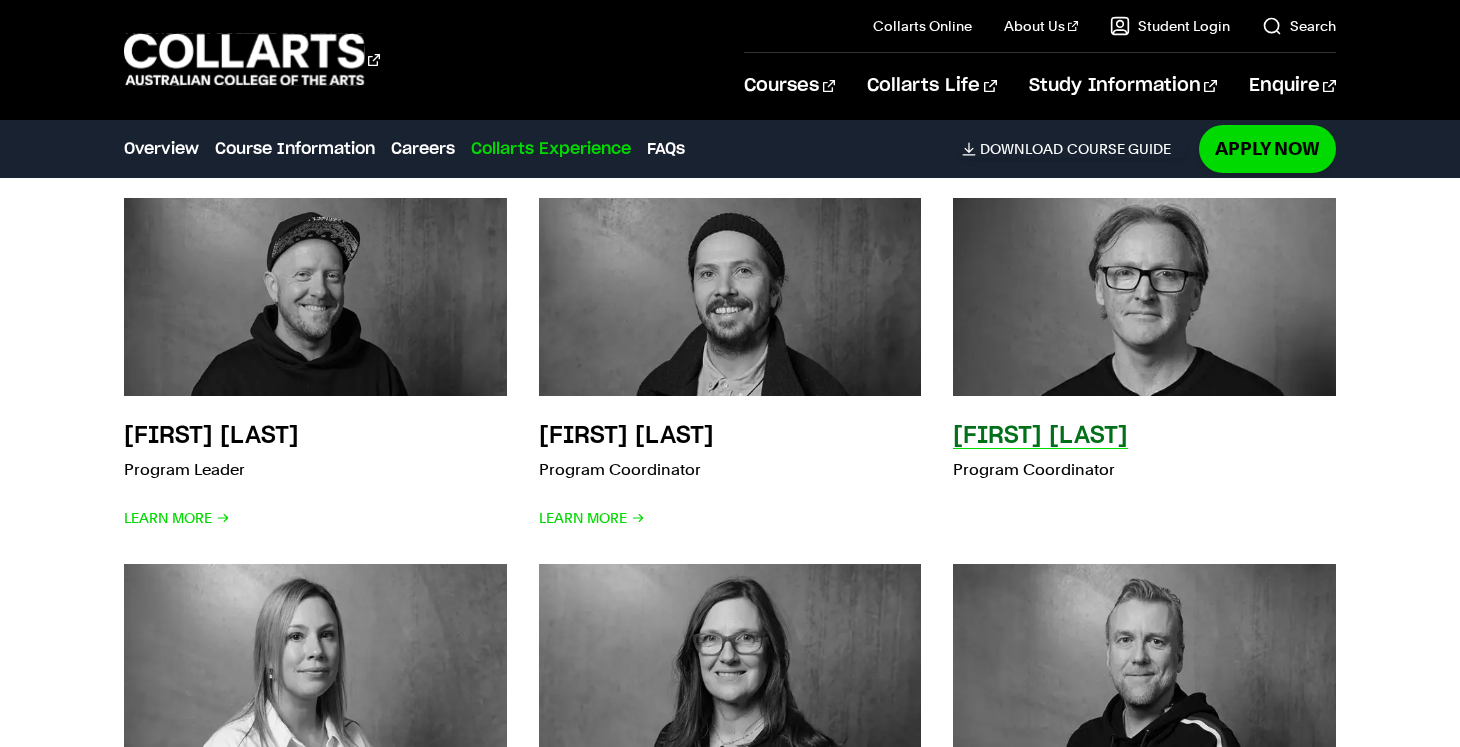 scroll, scrollTop: 5154, scrollLeft: 0, axis: vertical 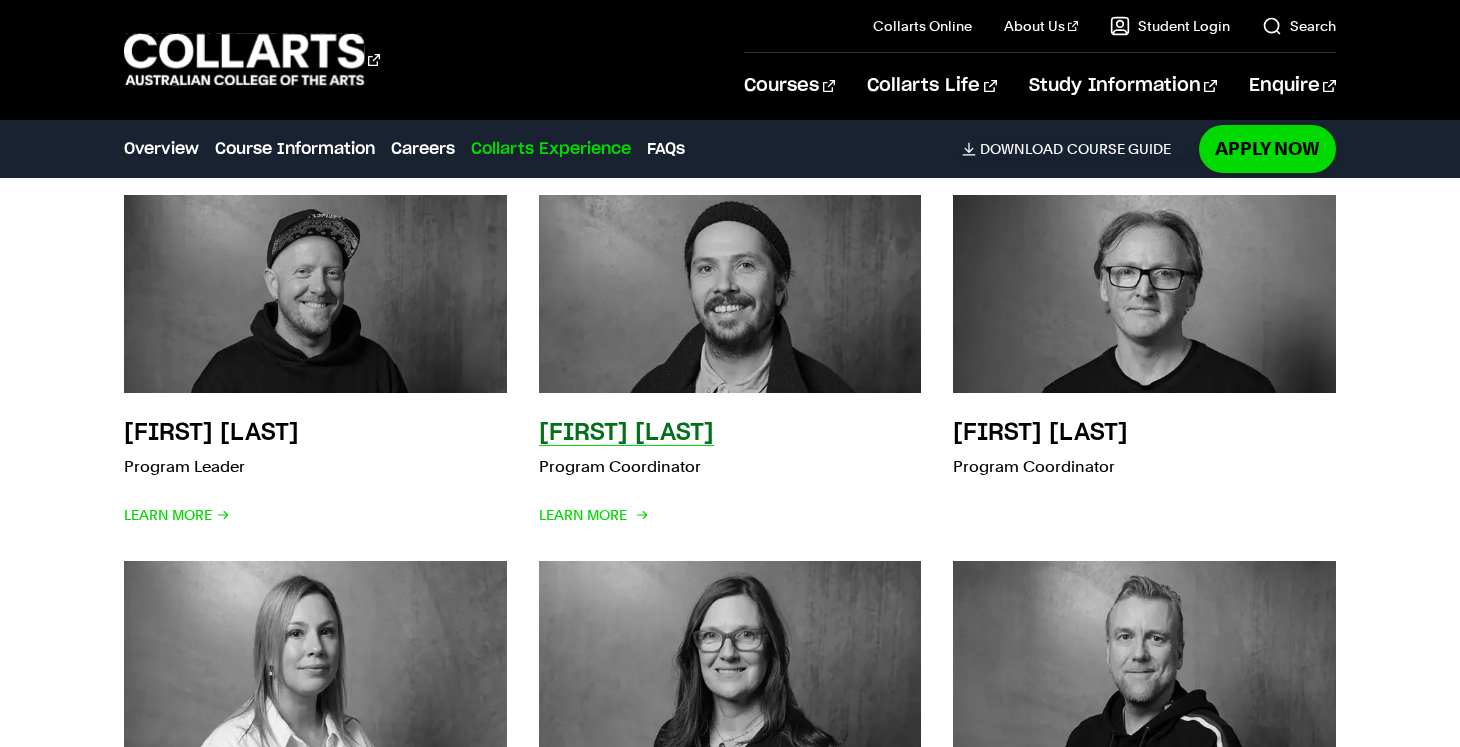 click on "[FIRST] [LAST]" at bounding box center (626, 433) 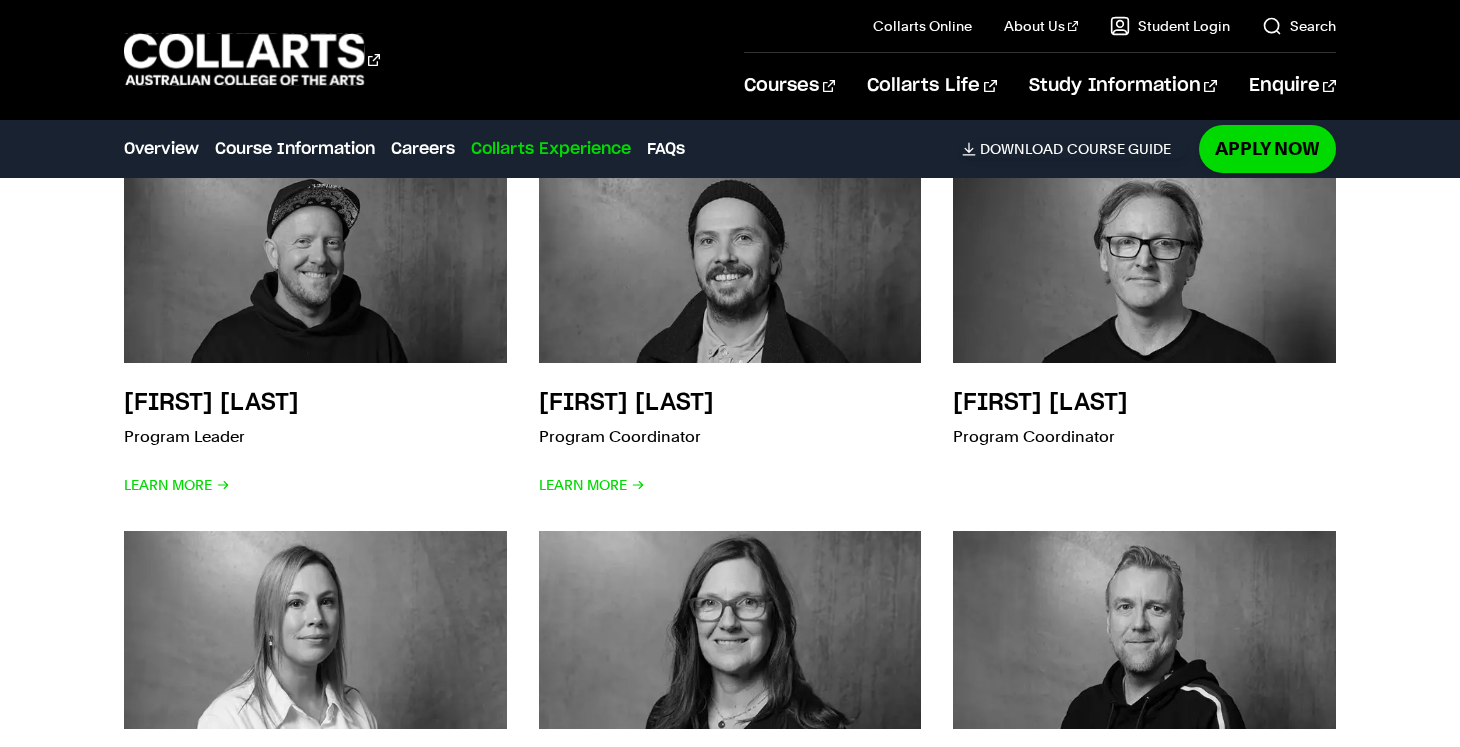 scroll, scrollTop: 5181, scrollLeft: 0, axis: vertical 